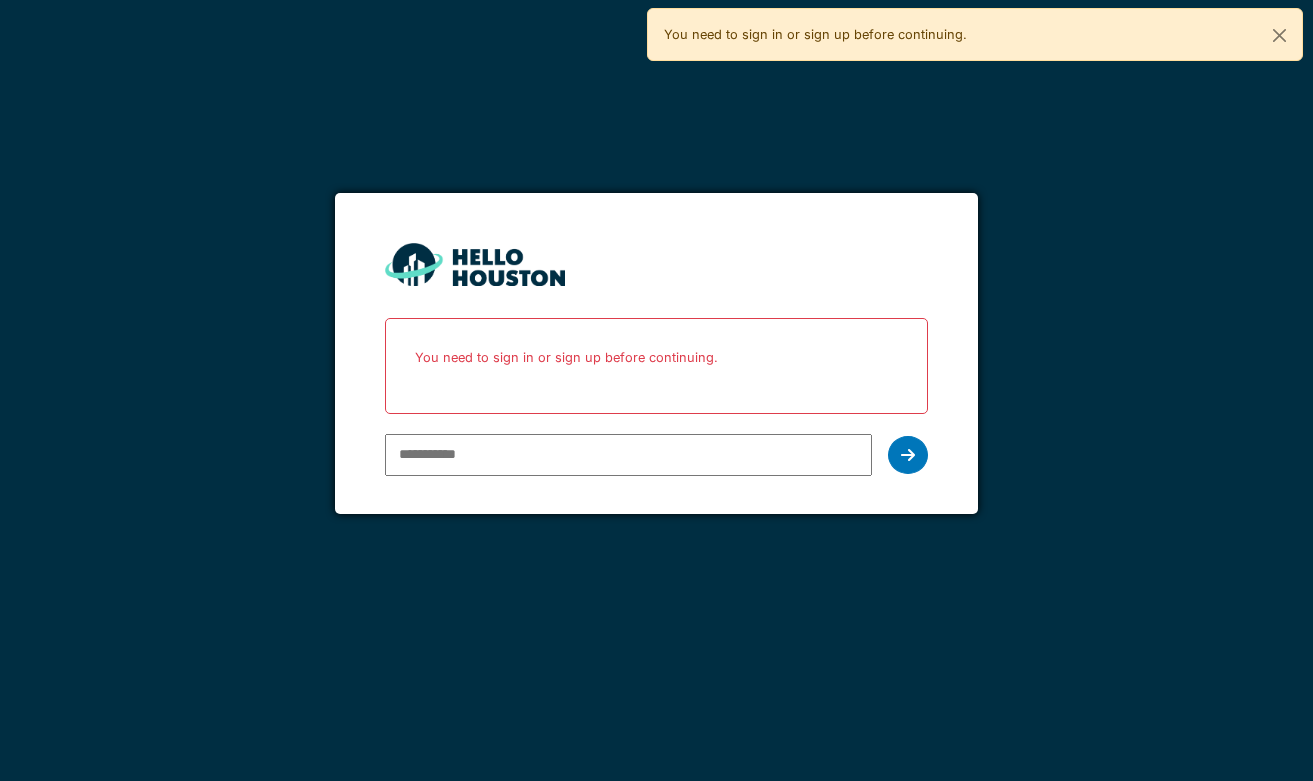 scroll, scrollTop: 0, scrollLeft: 0, axis: both 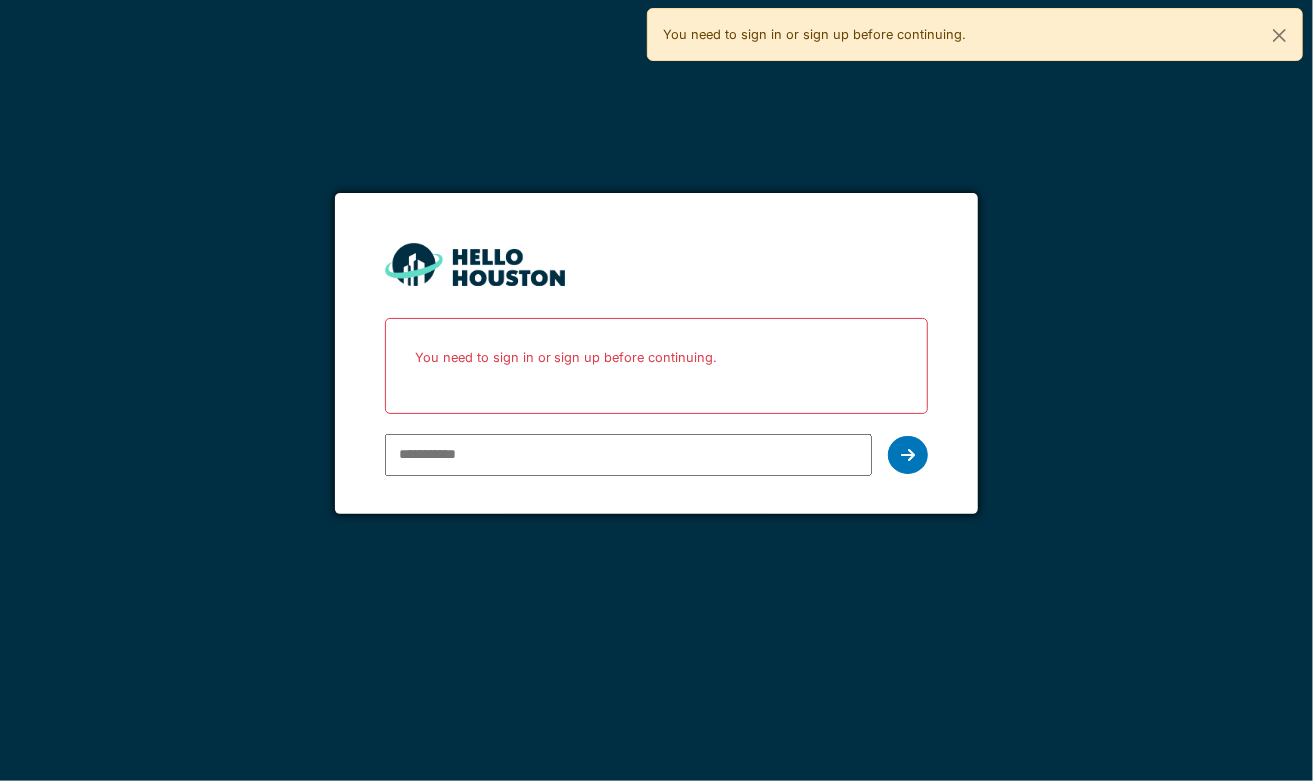 click at bounding box center [629, 455] 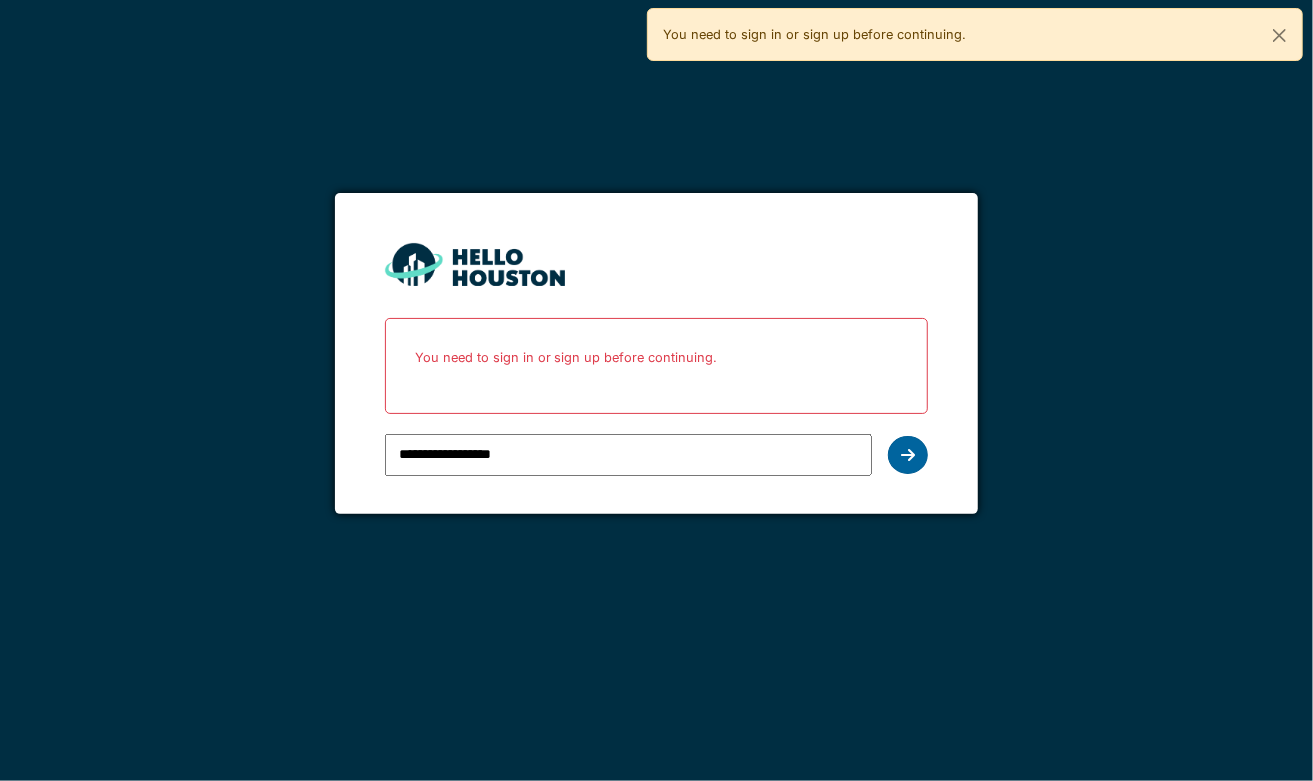 click at bounding box center (908, 455) 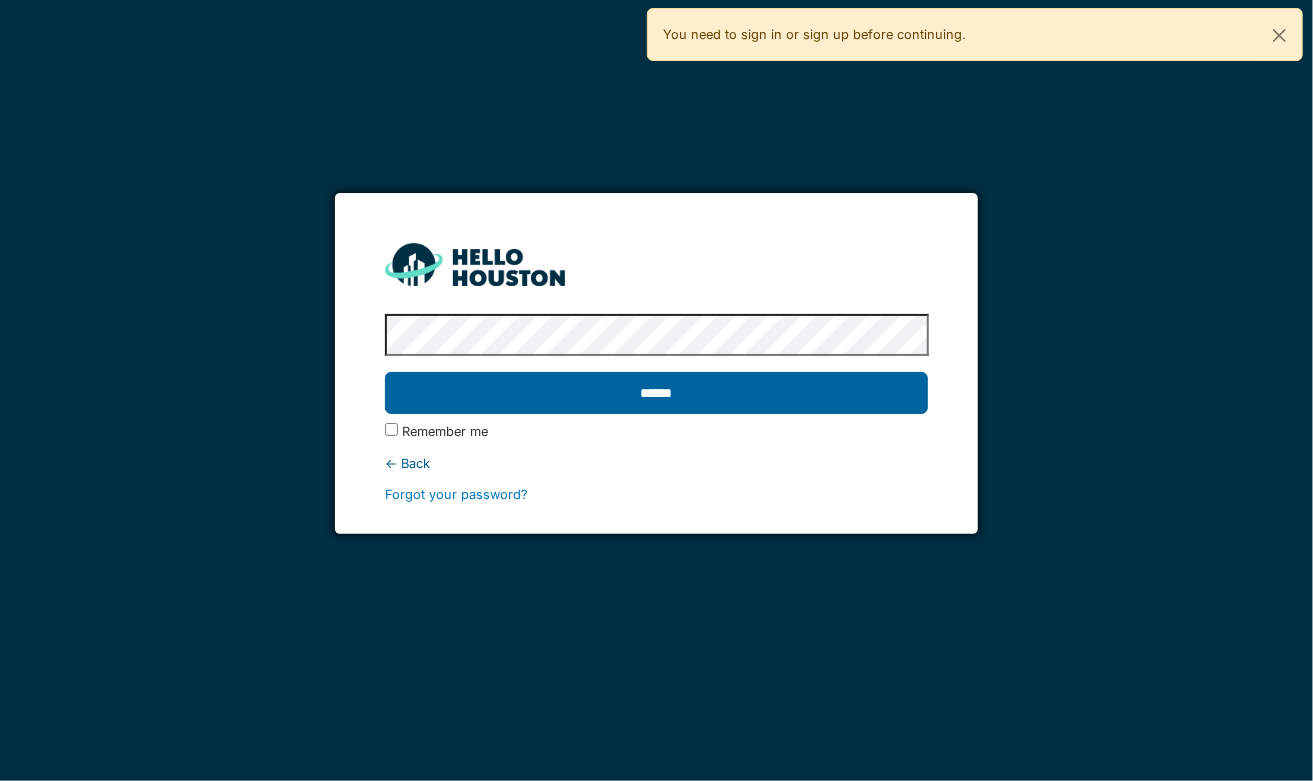 click on "******" at bounding box center (657, 393) 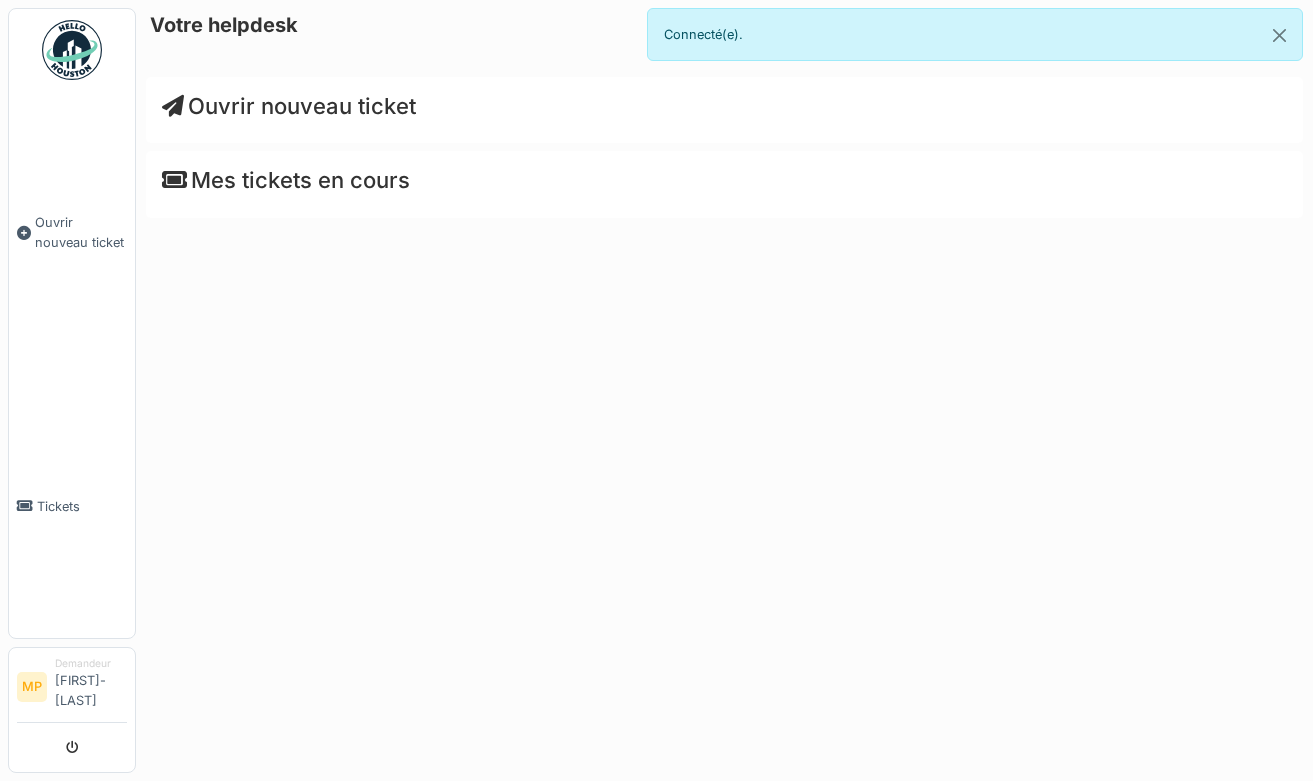 scroll, scrollTop: 0, scrollLeft: 0, axis: both 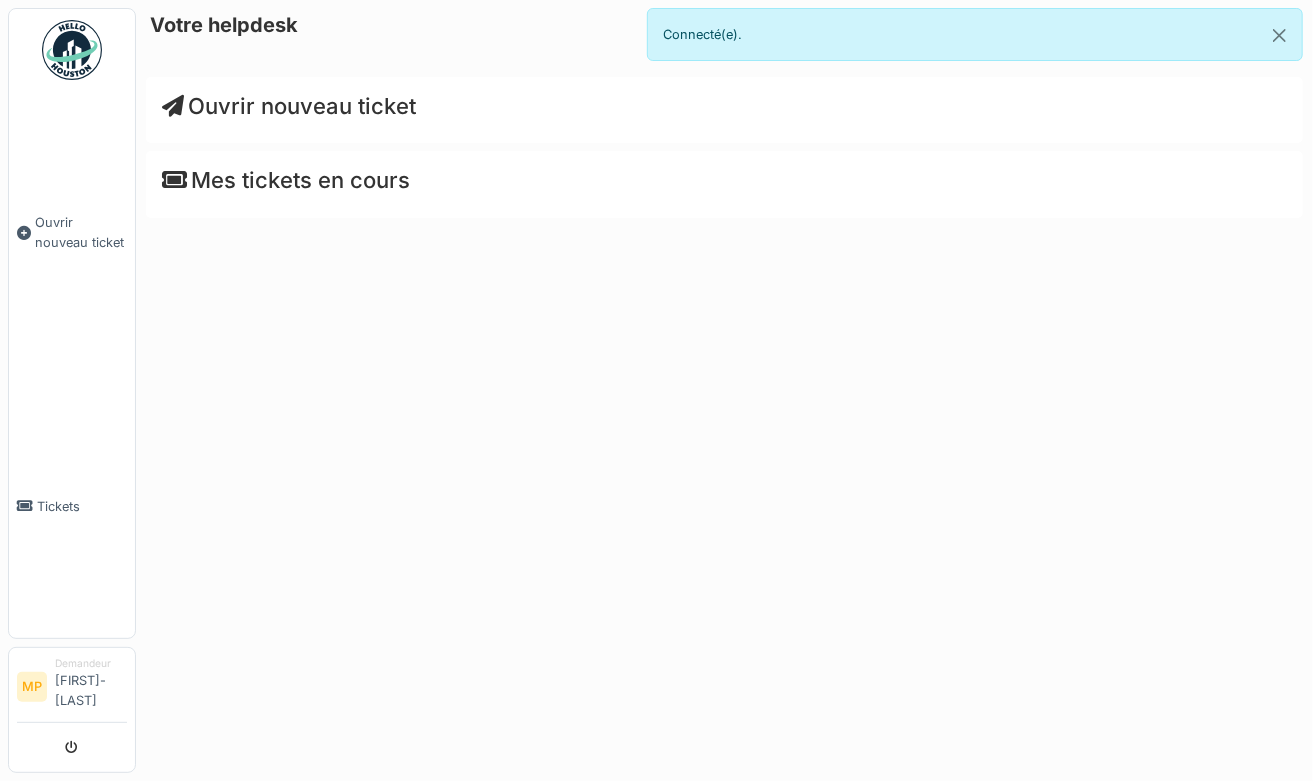 click on "Ouvrir nouveau ticket" at bounding box center [289, 106] 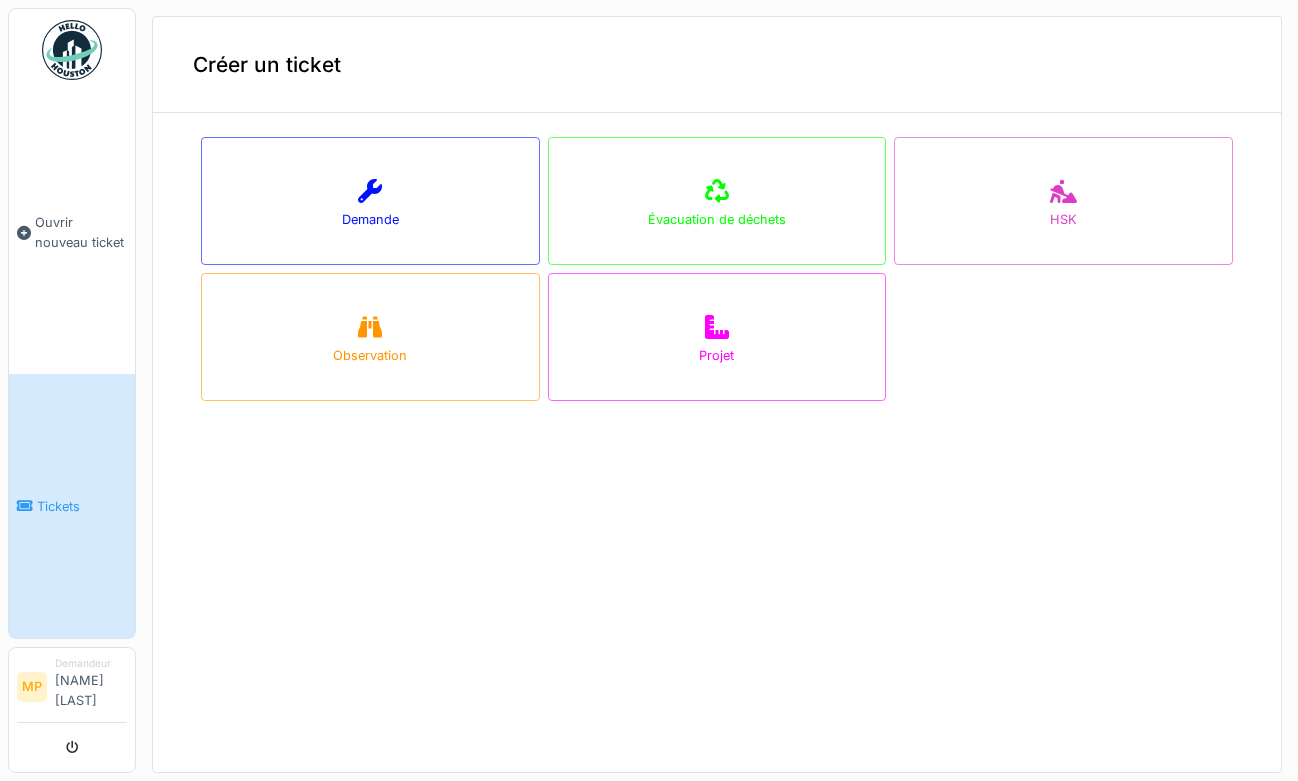 scroll, scrollTop: 0, scrollLeft: 0, axis: both 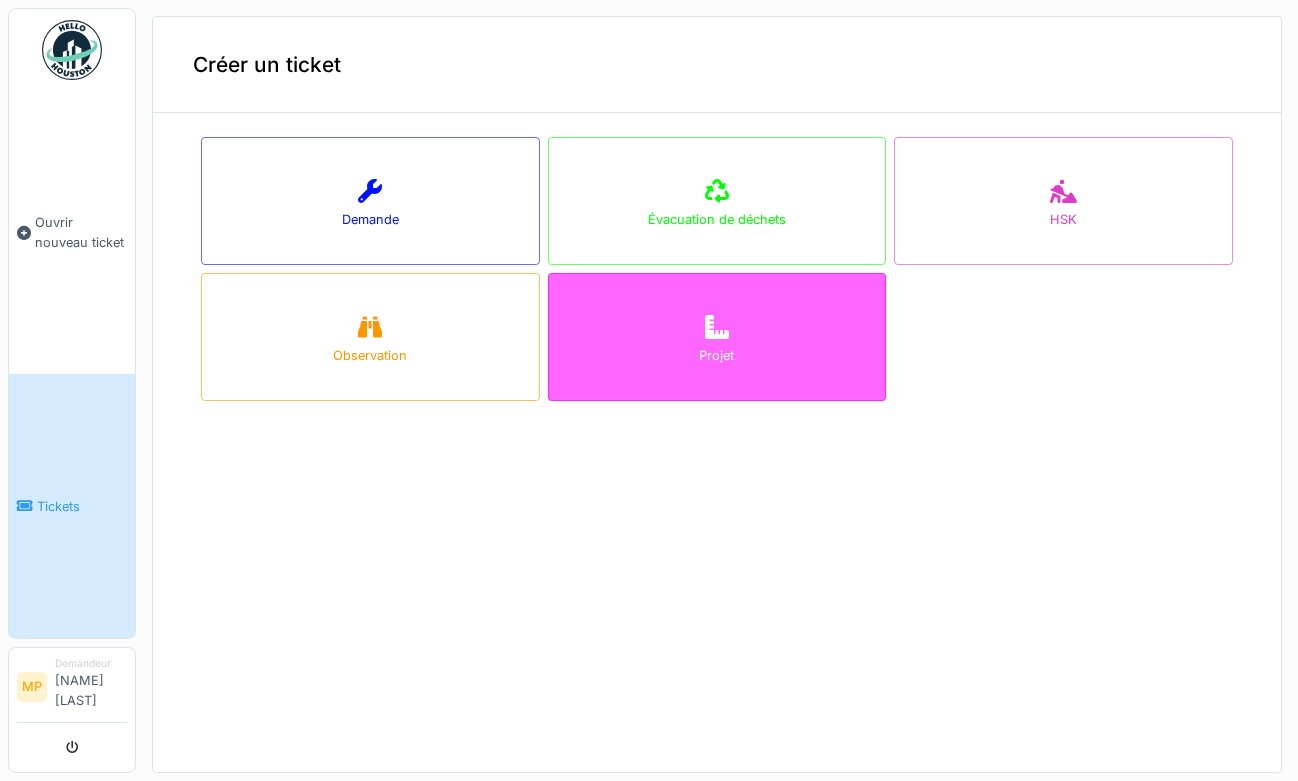 click on "Projet" at bounding box center (717, 337) 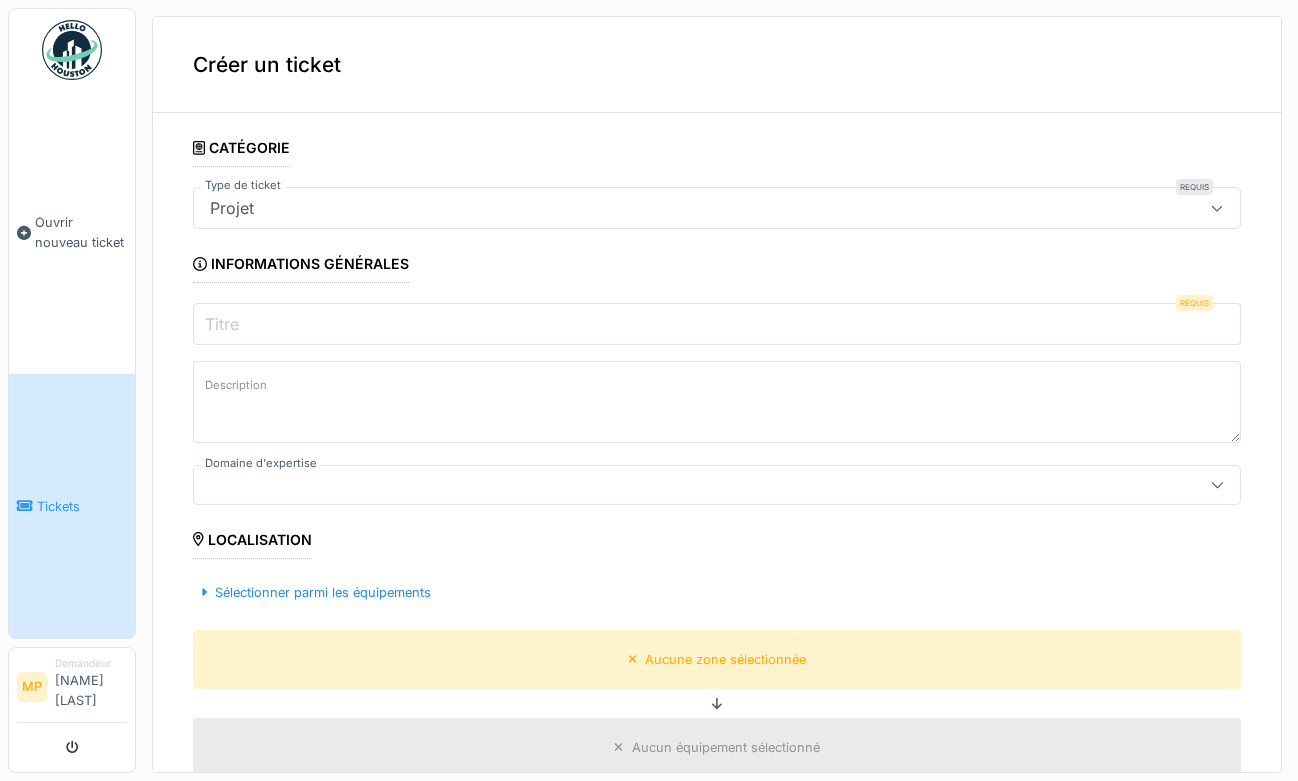 click on "Titre" at bounding box center (717, 324) 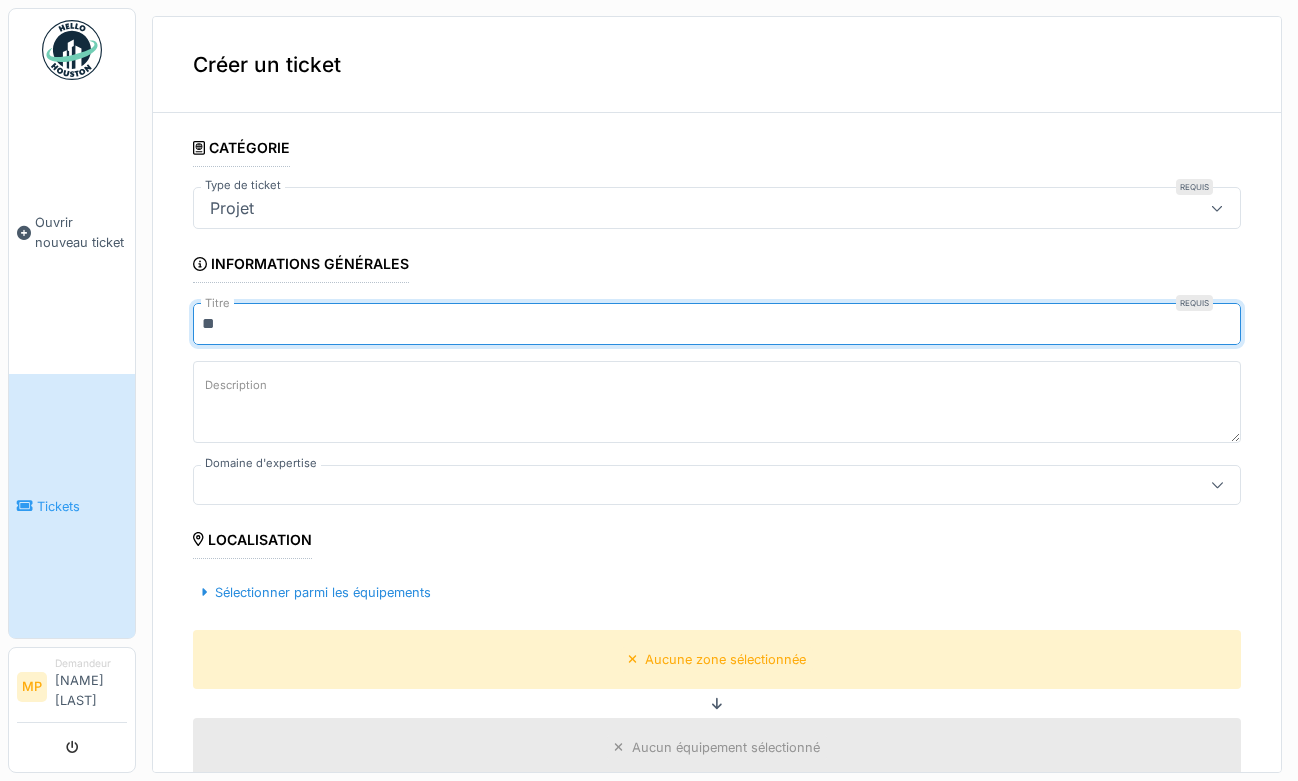 type on "*" 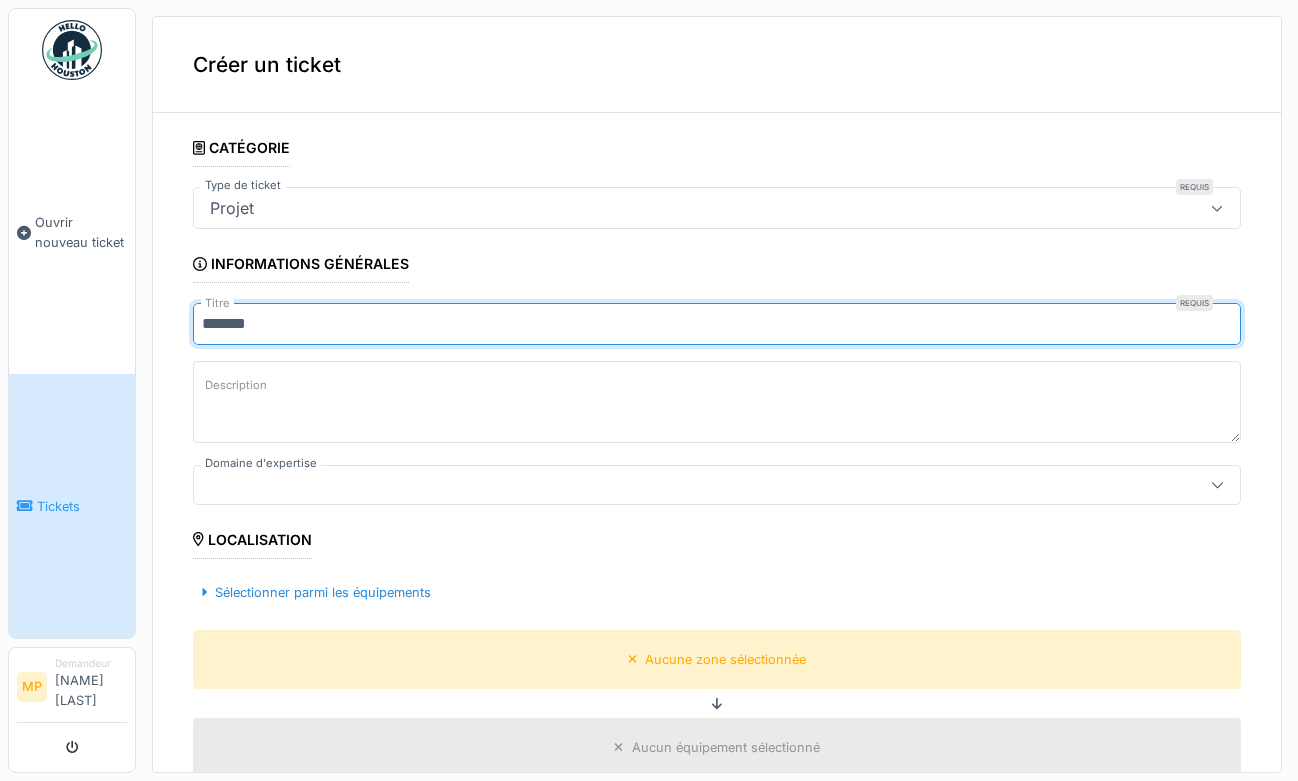 type on "*******" 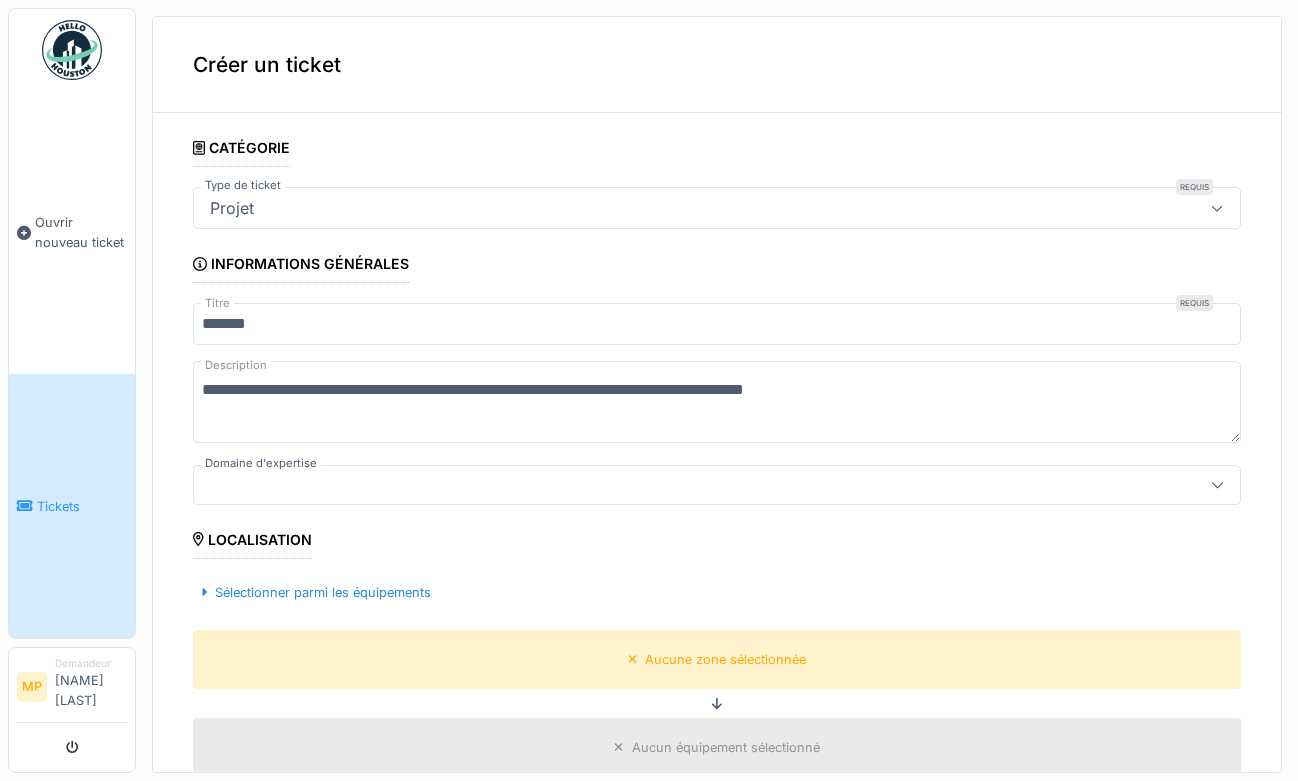type on "**********" 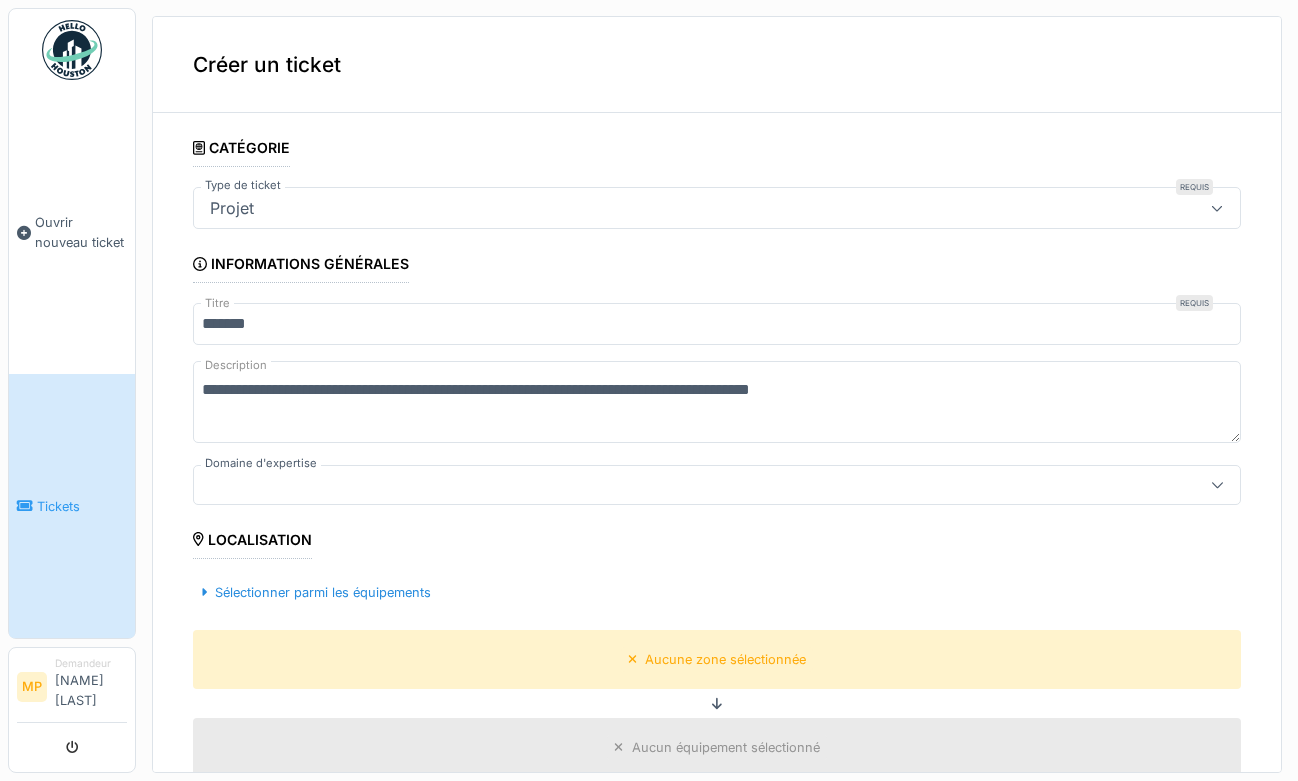 click on "**********" at bounding box center (717, 402) 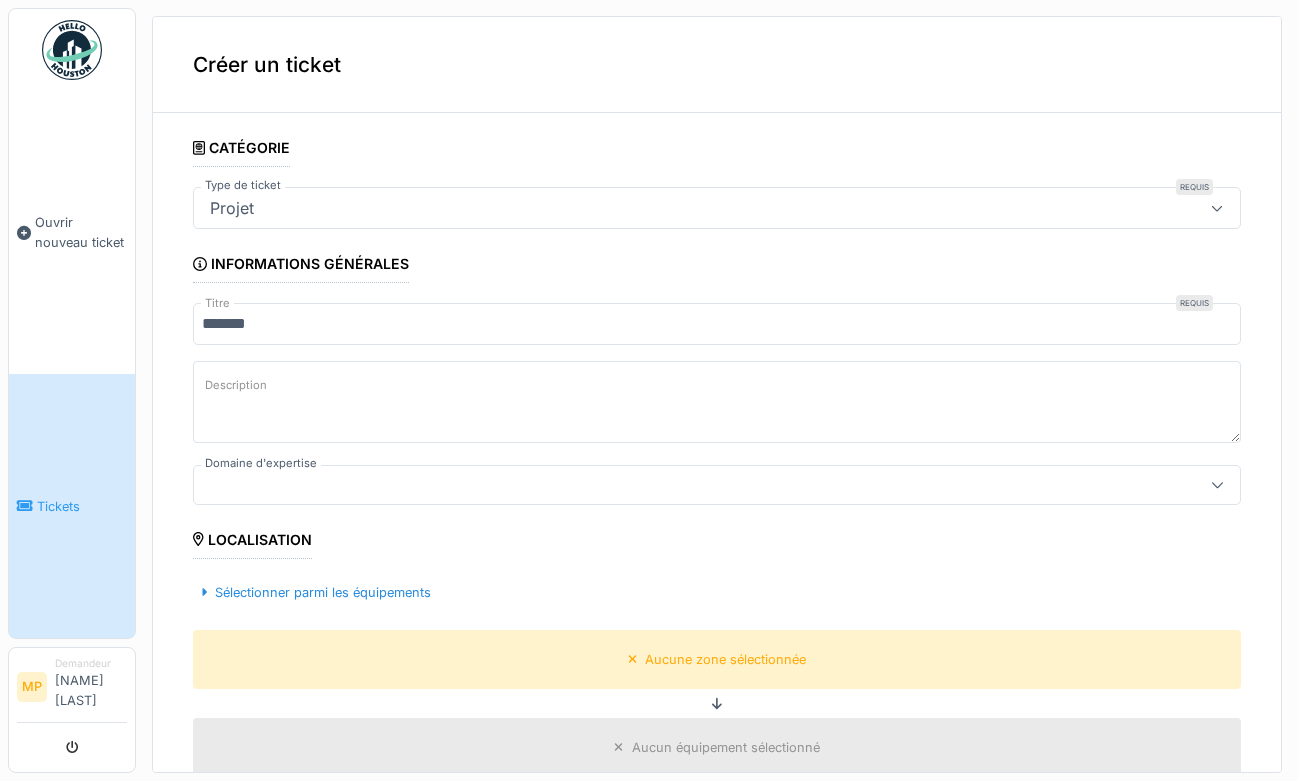 paste on "**********" 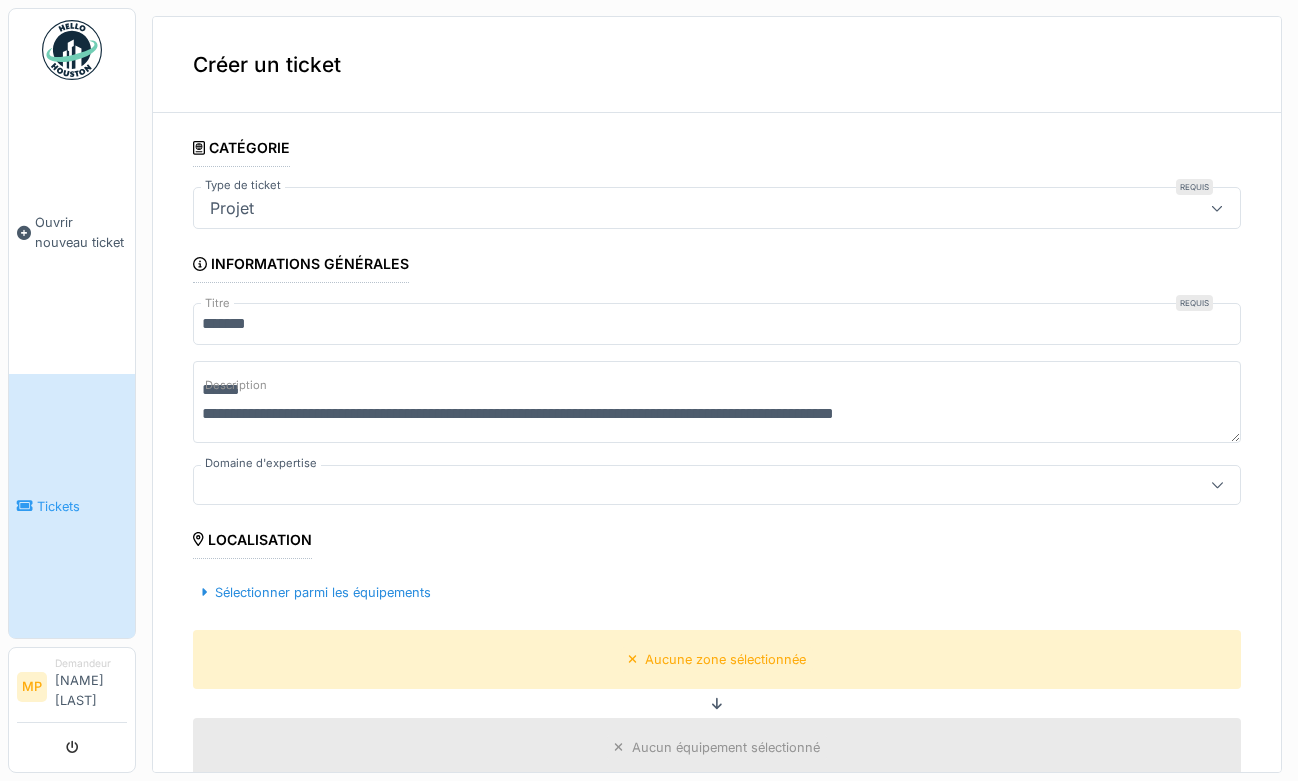 scroll, scrollTop: 0, scrollLeft: 0, axis: both 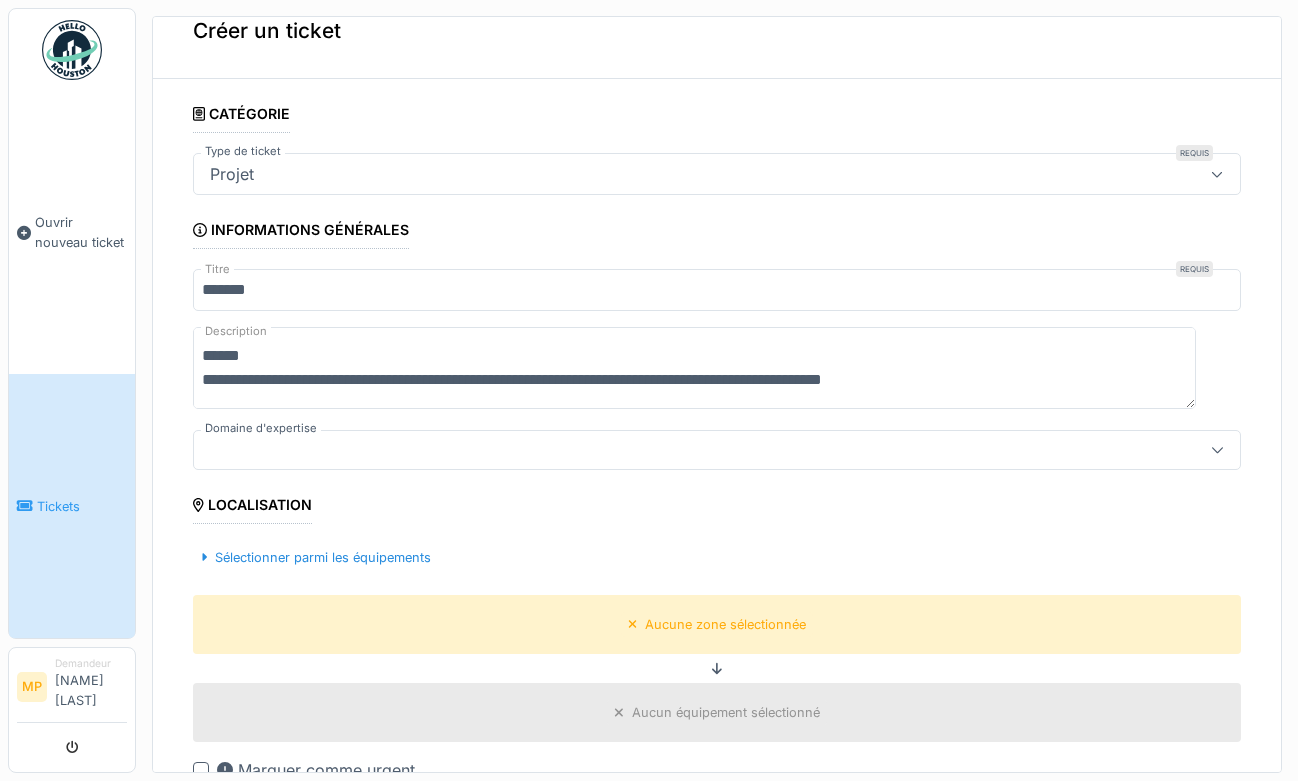 type on "**********" 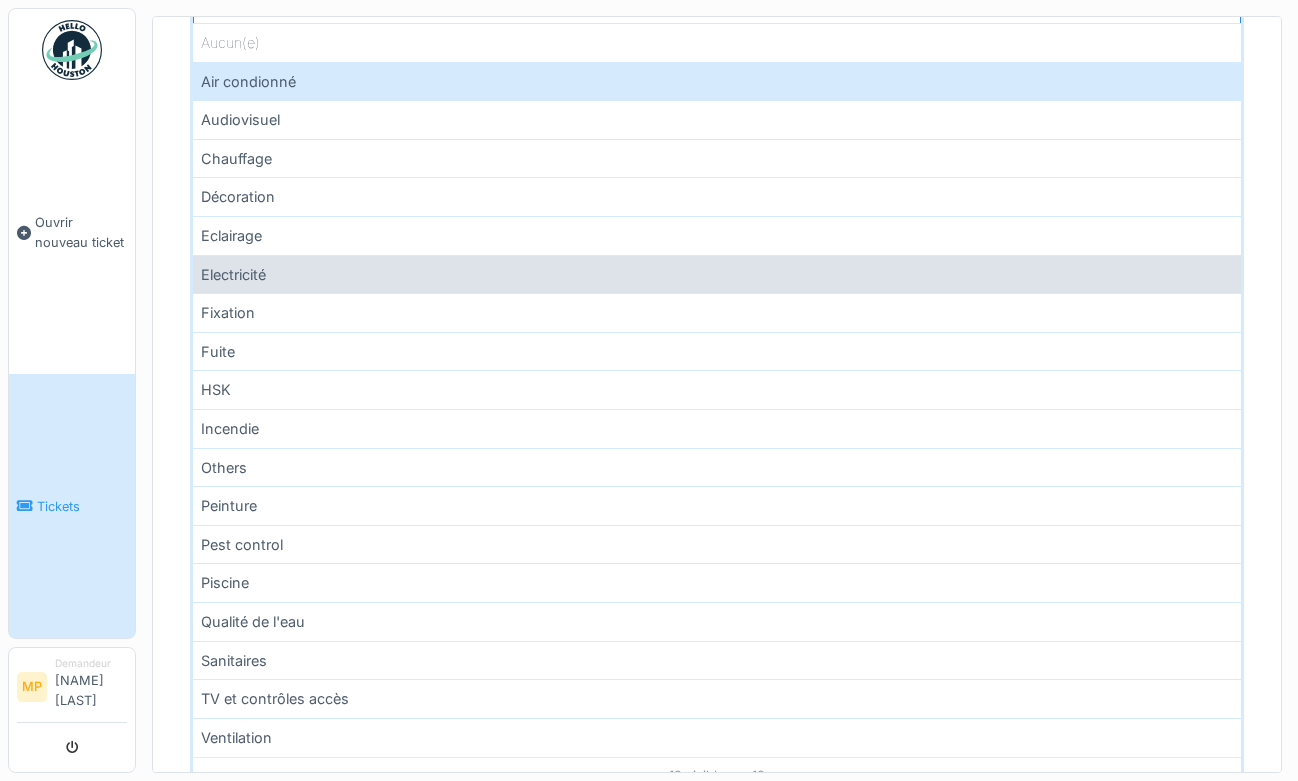 scroll, scrollTop: 510, scrollLeft: 0, axis: vertical 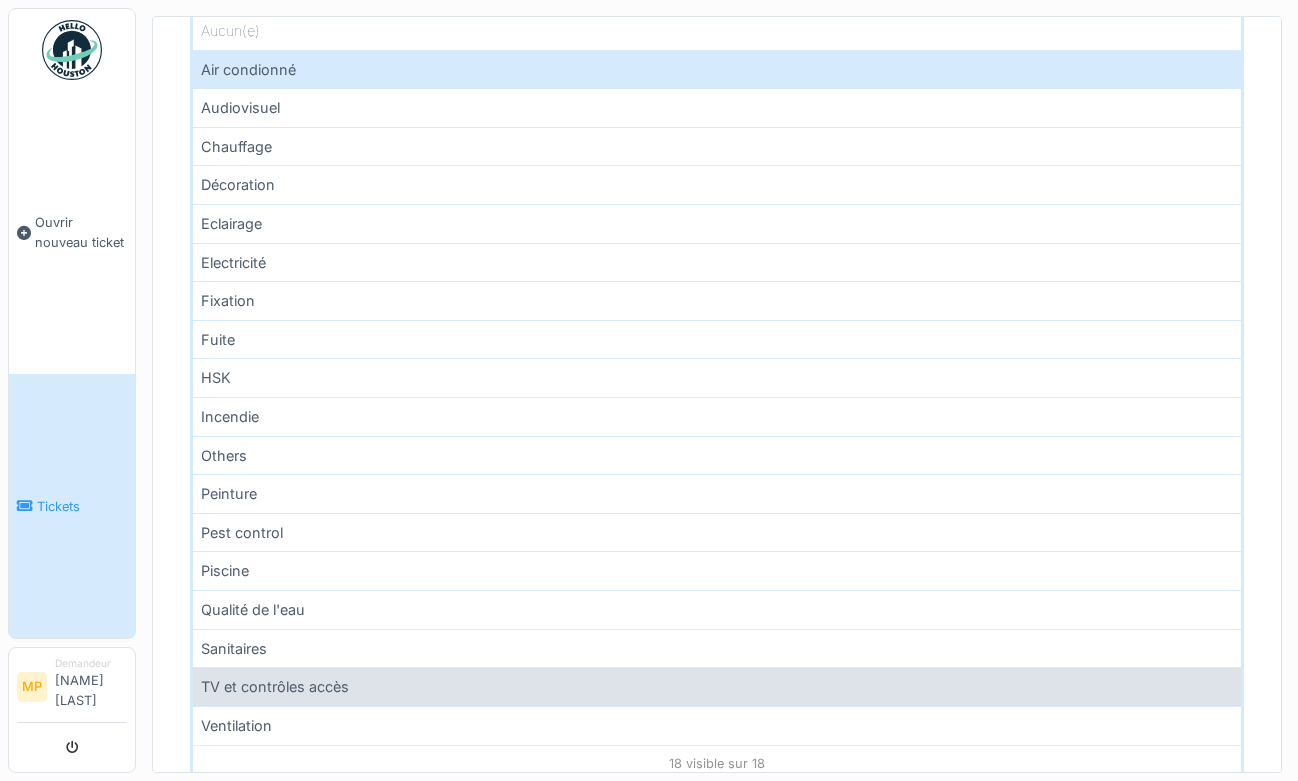 click on "TV et contrôles accès" at bounding box center [717, 686] 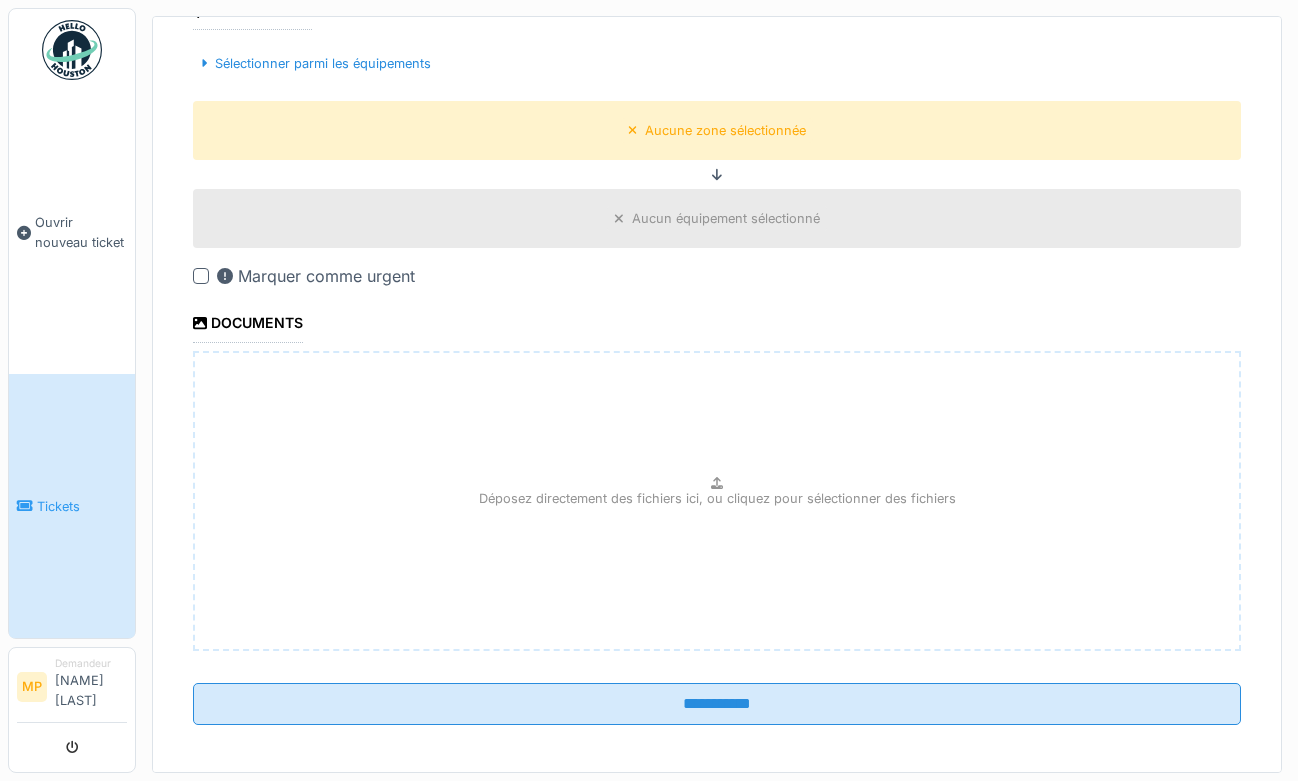 scroll, scrollTop: 0, scrollLeft: 0, axis: both 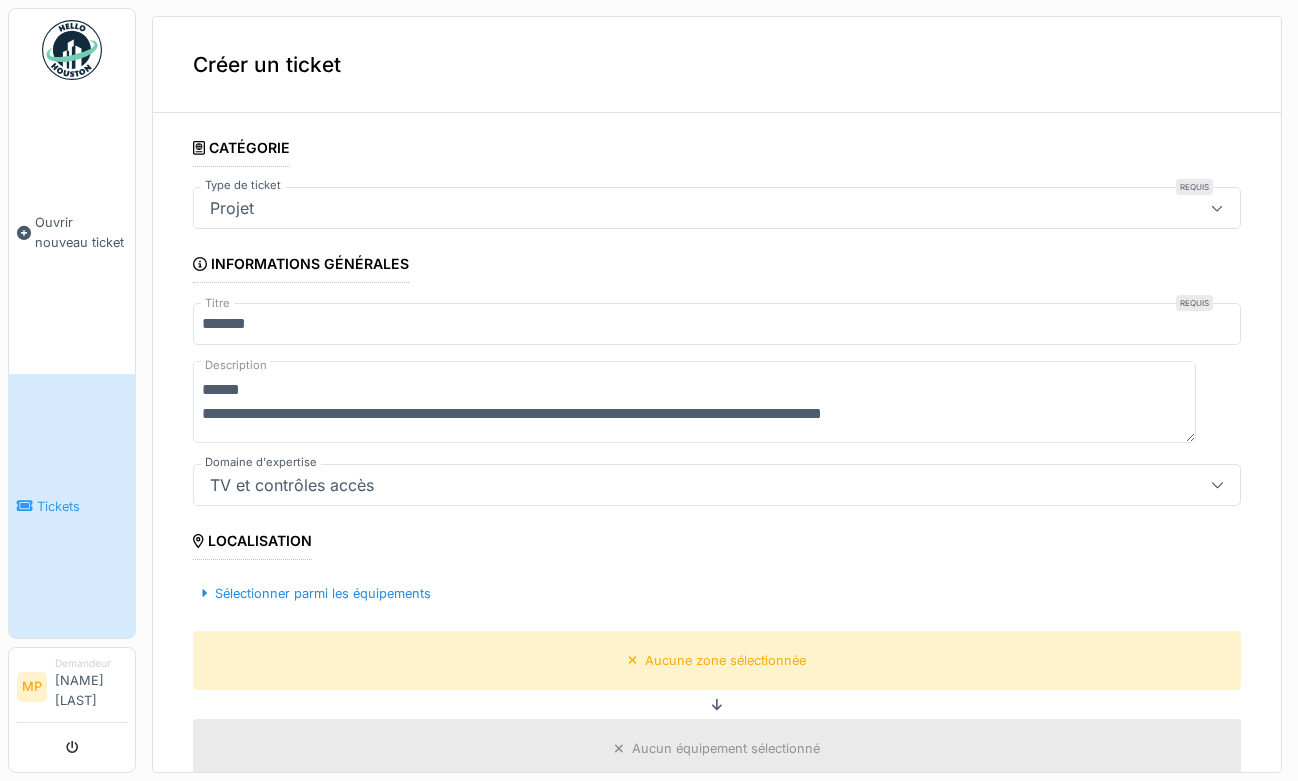 click on "Projet" at bounding box center (664, 208) 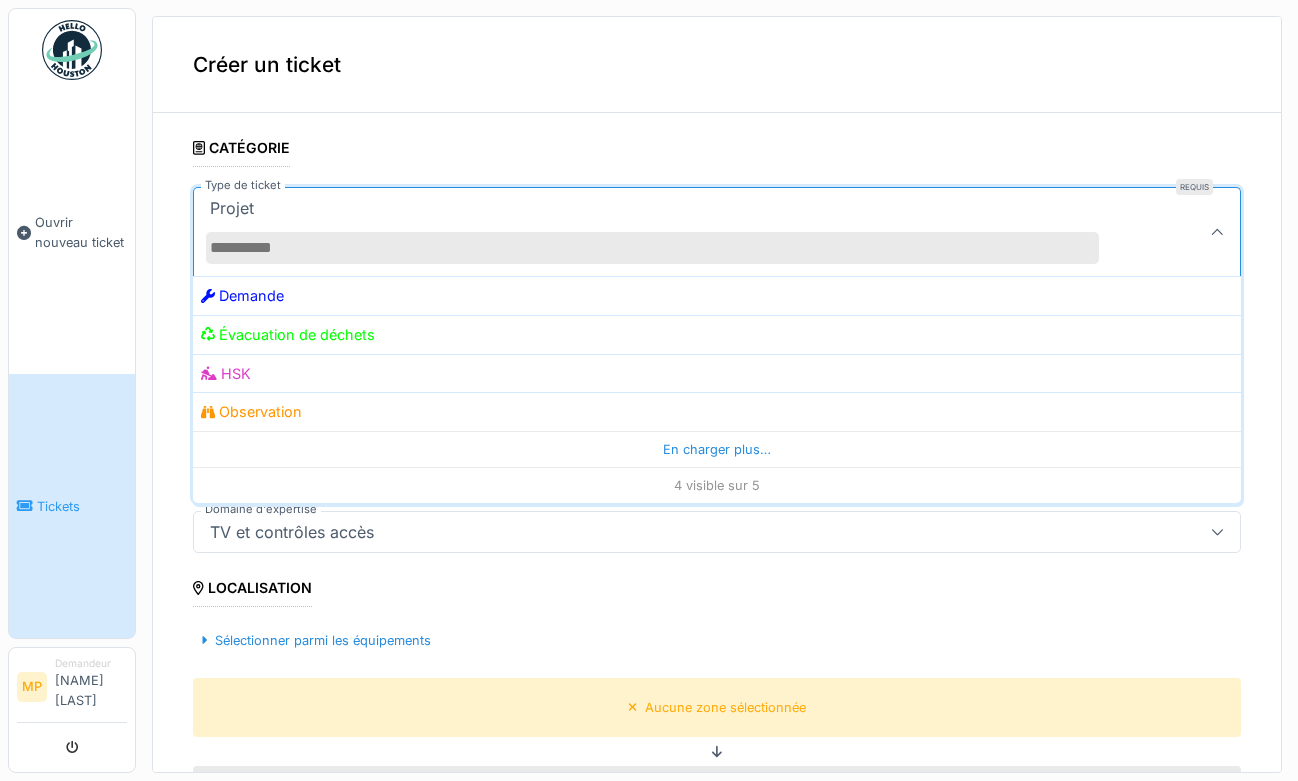 click on "Projet" at bounding box center (664, 232) 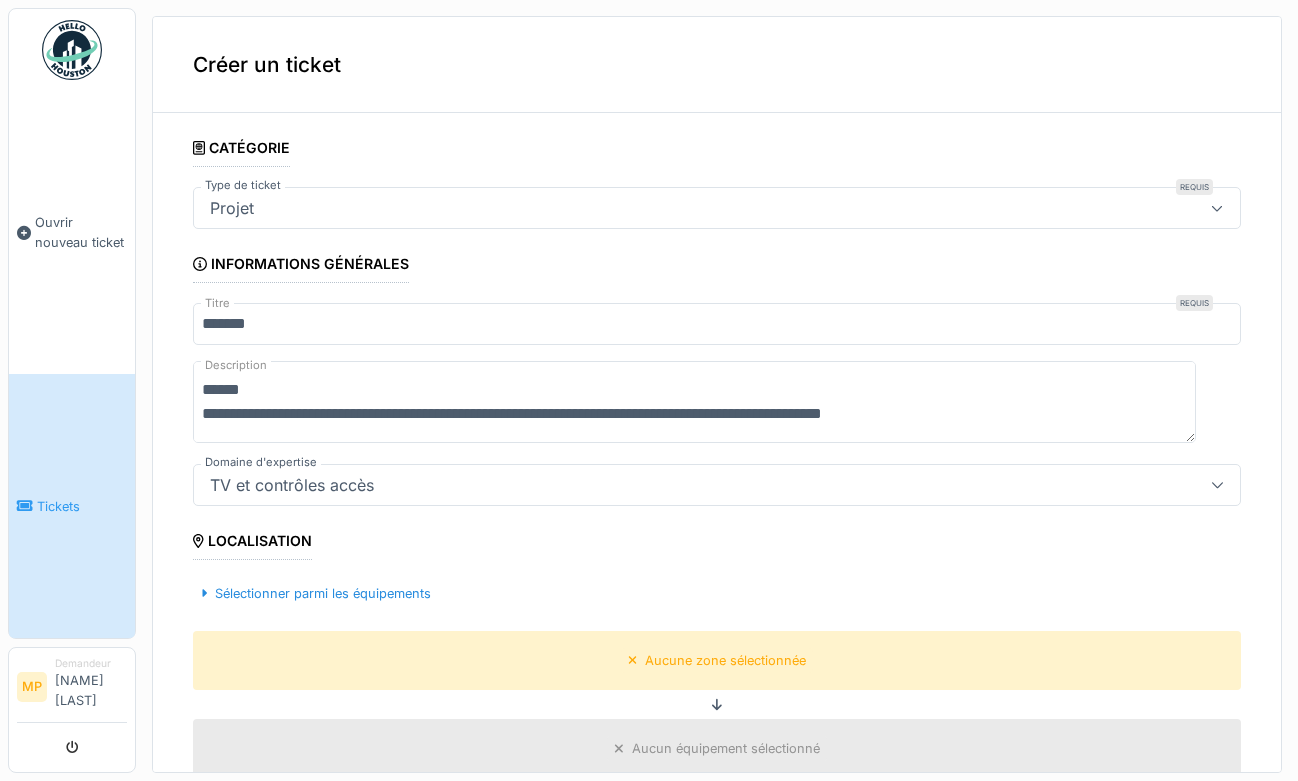 click on "*******" at bounding box center (717, 324) 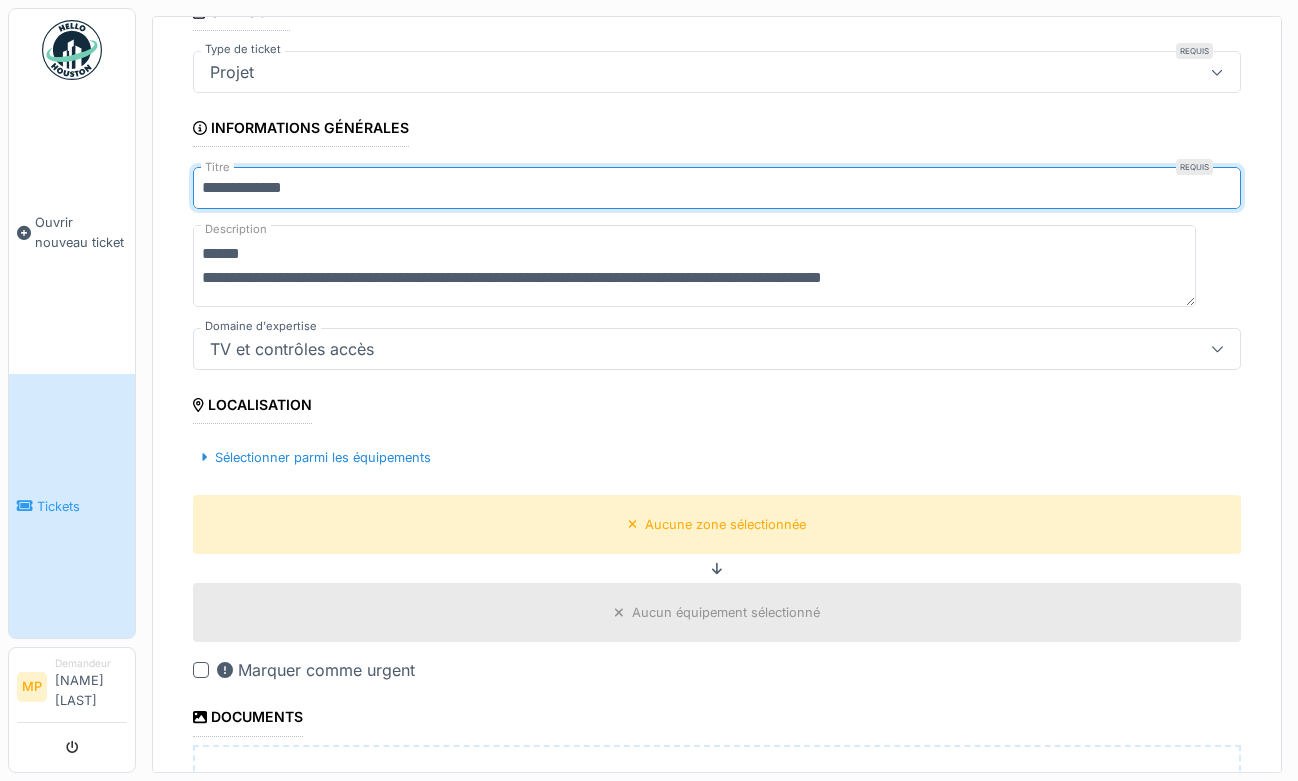 scroll, scrollTop: 138, scrollLeft: 0, axis: vertical 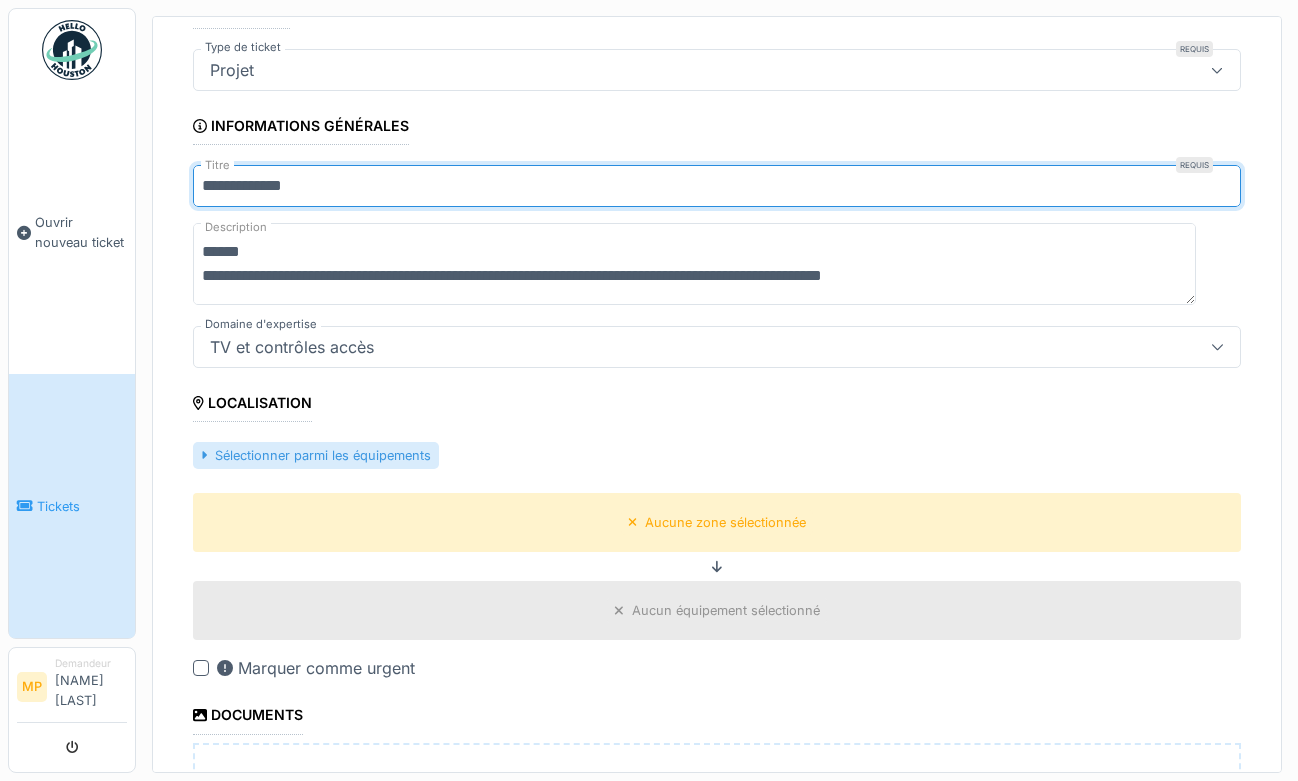 type on "**********" 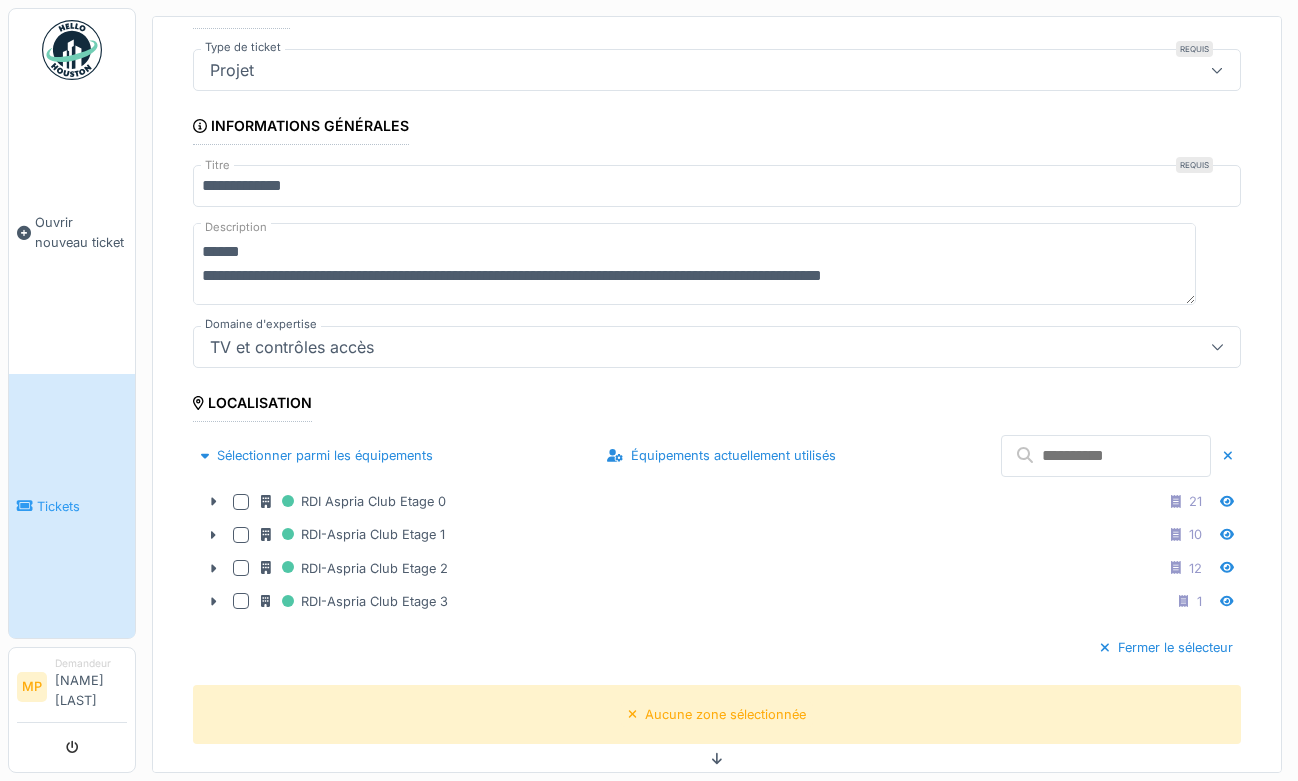 click on "Localisation" at bounding box center (252, 405) 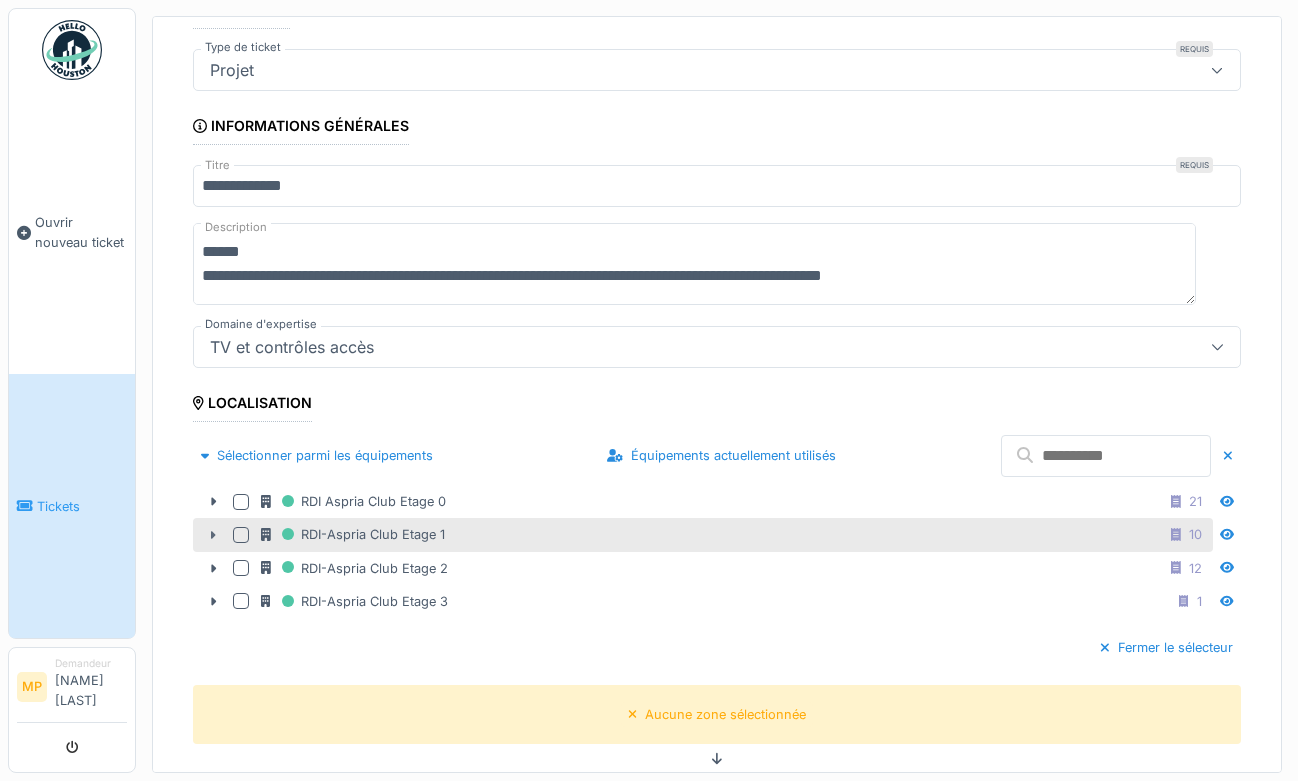 click 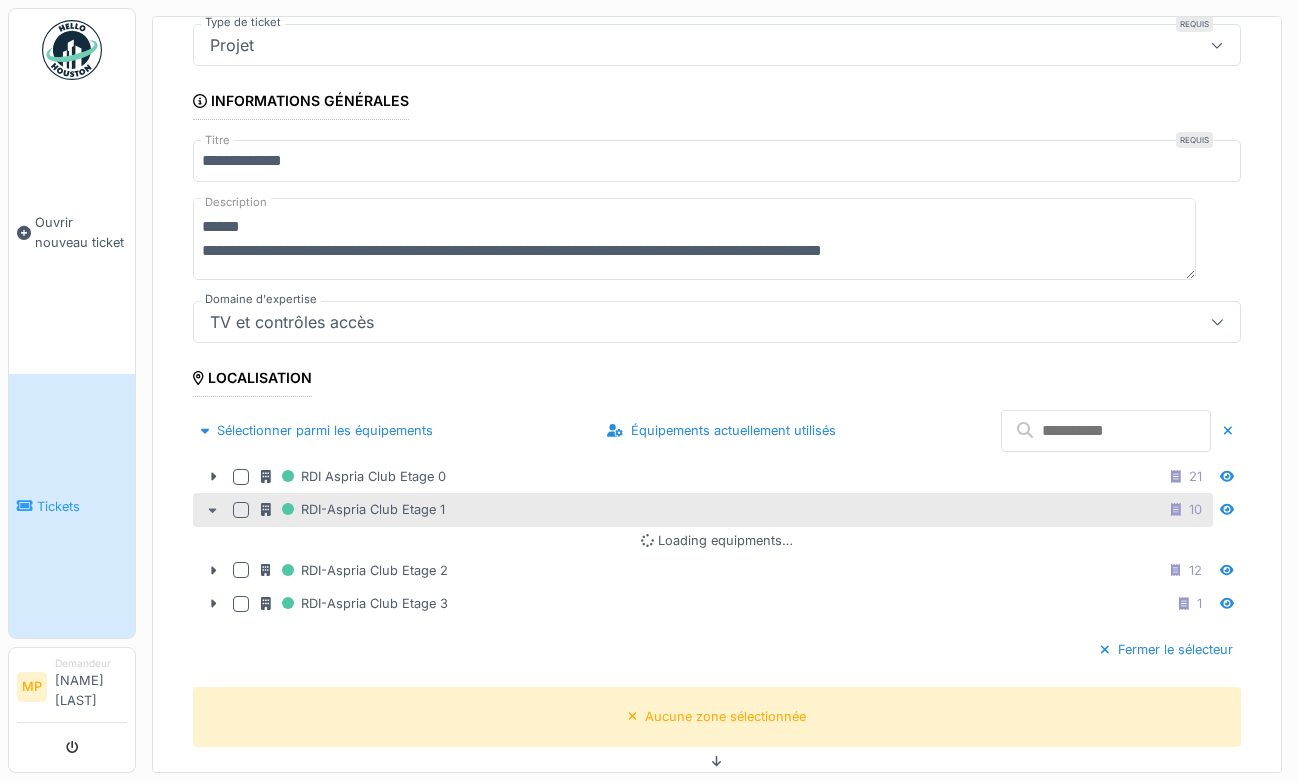 scroll, scrollTop: 164, scrollLeft: 0, axis: vertical 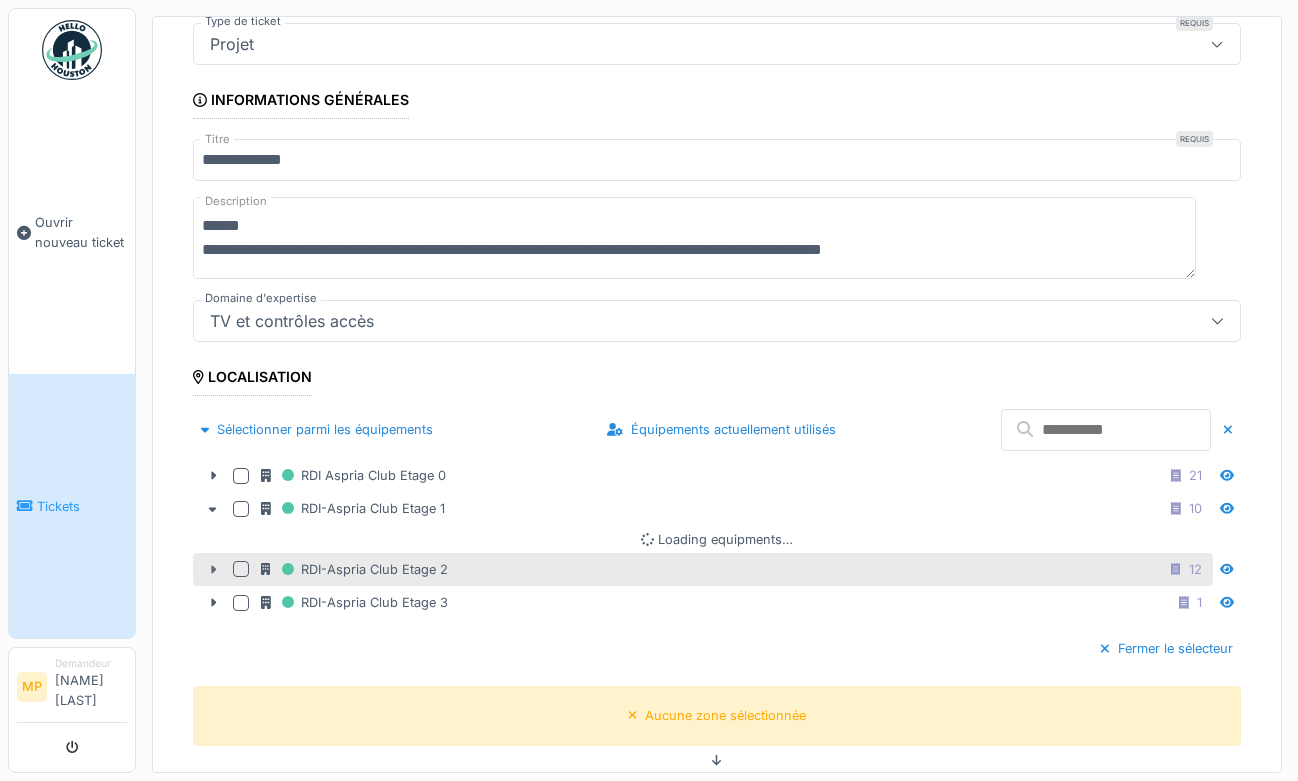click 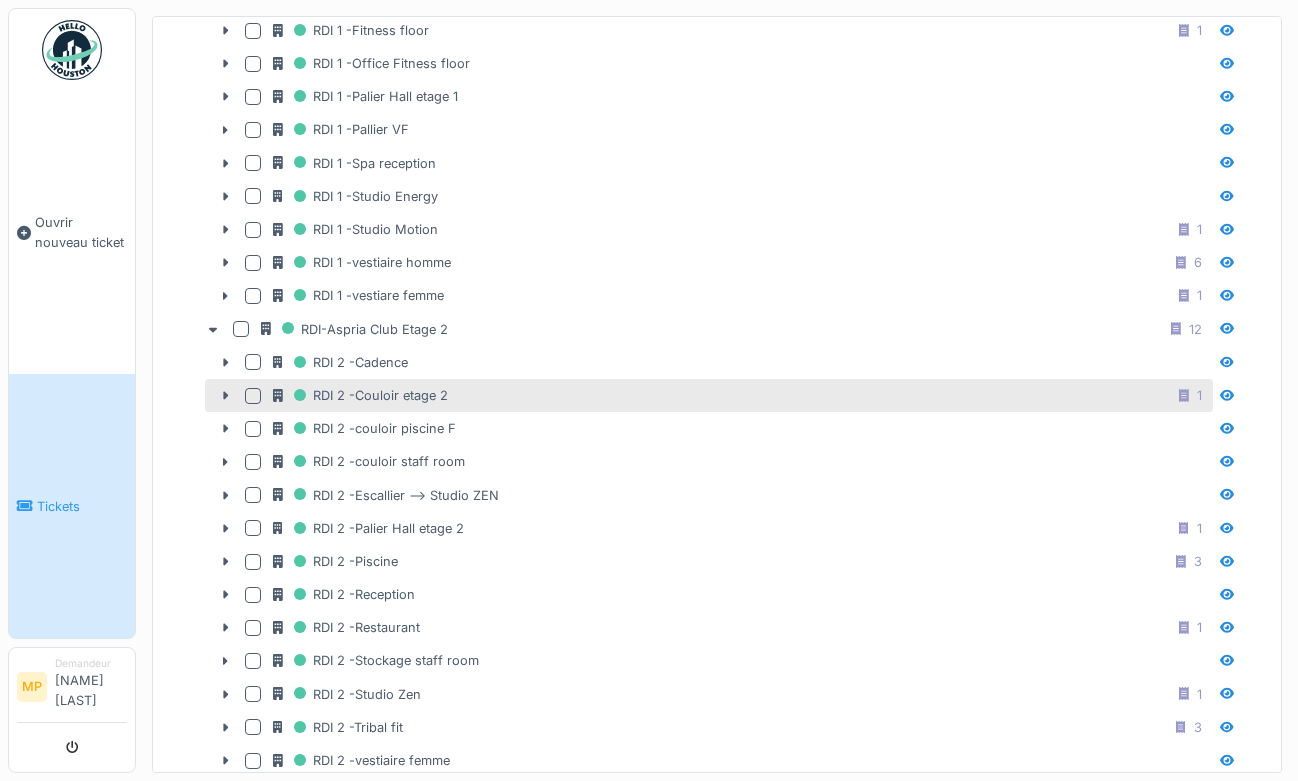 scroll, scrollTop: 909, scrollLeft: 0, axis: vertical 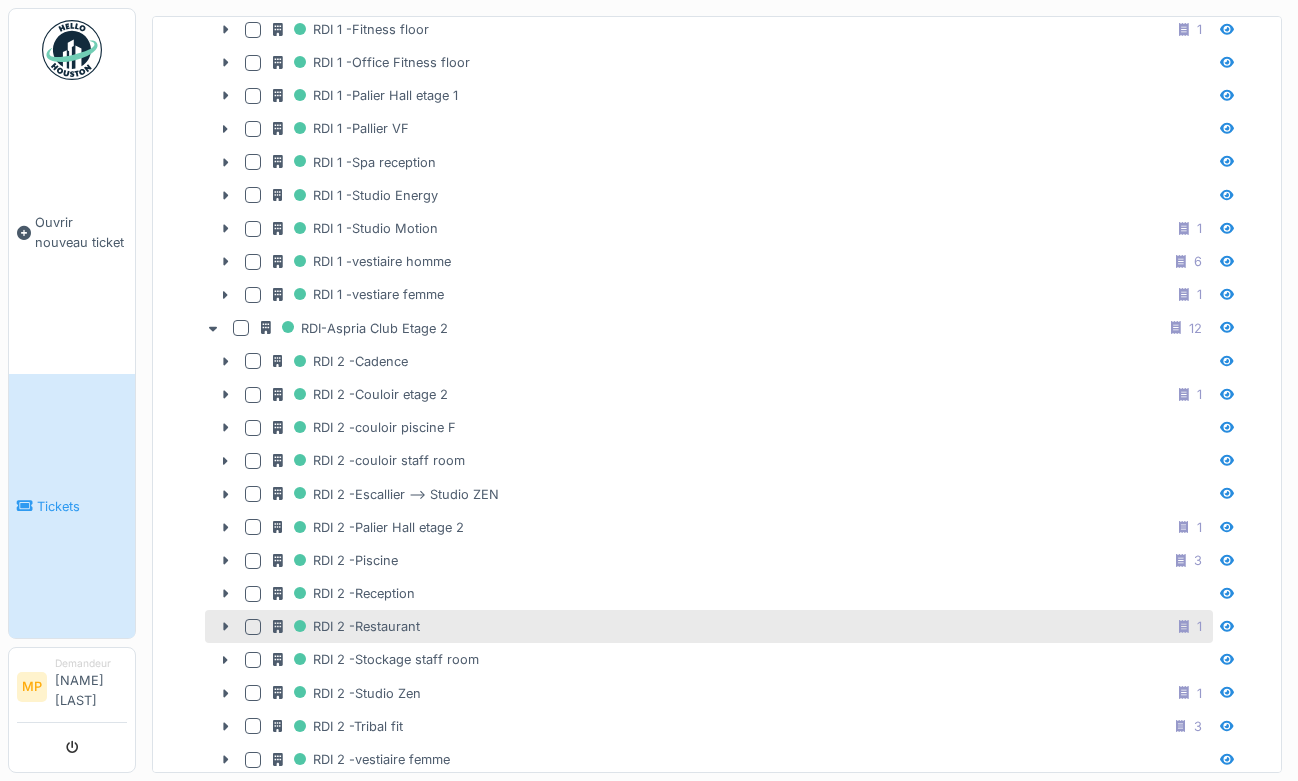 click at bounding box center [253, 627] 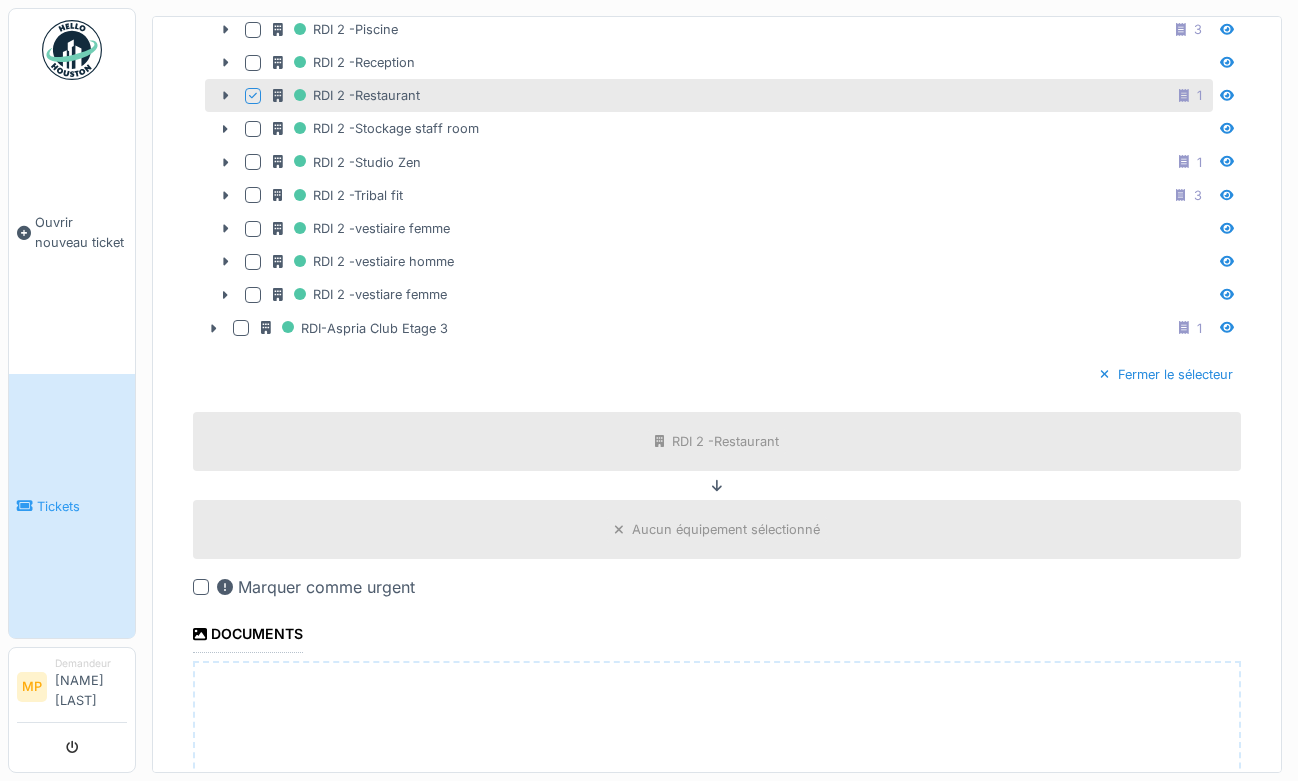 scroll, scrollTop: 1728, scrollLeft: 0, axis: vertical 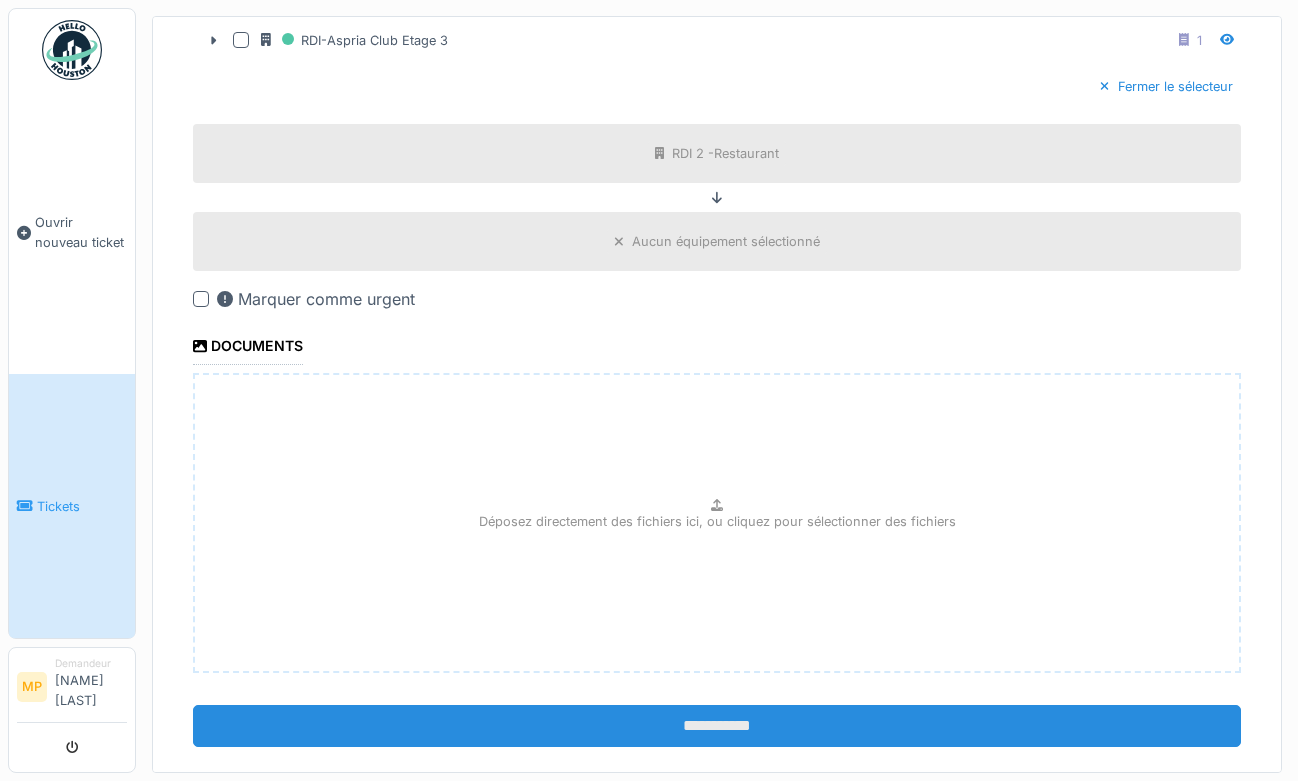 click on "**********" at bounding box center (717, 726) 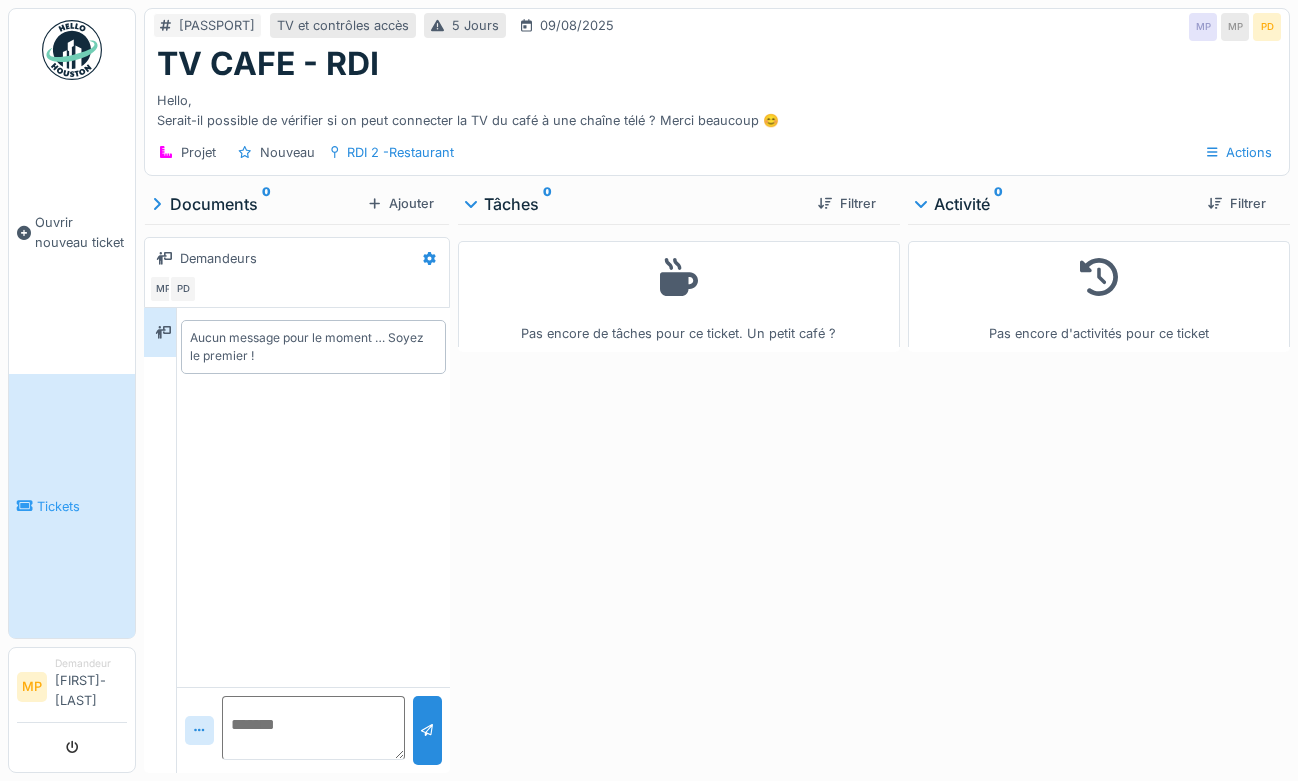 scroll, scrollTop: 0, scrollLeft: 0, axis: both 